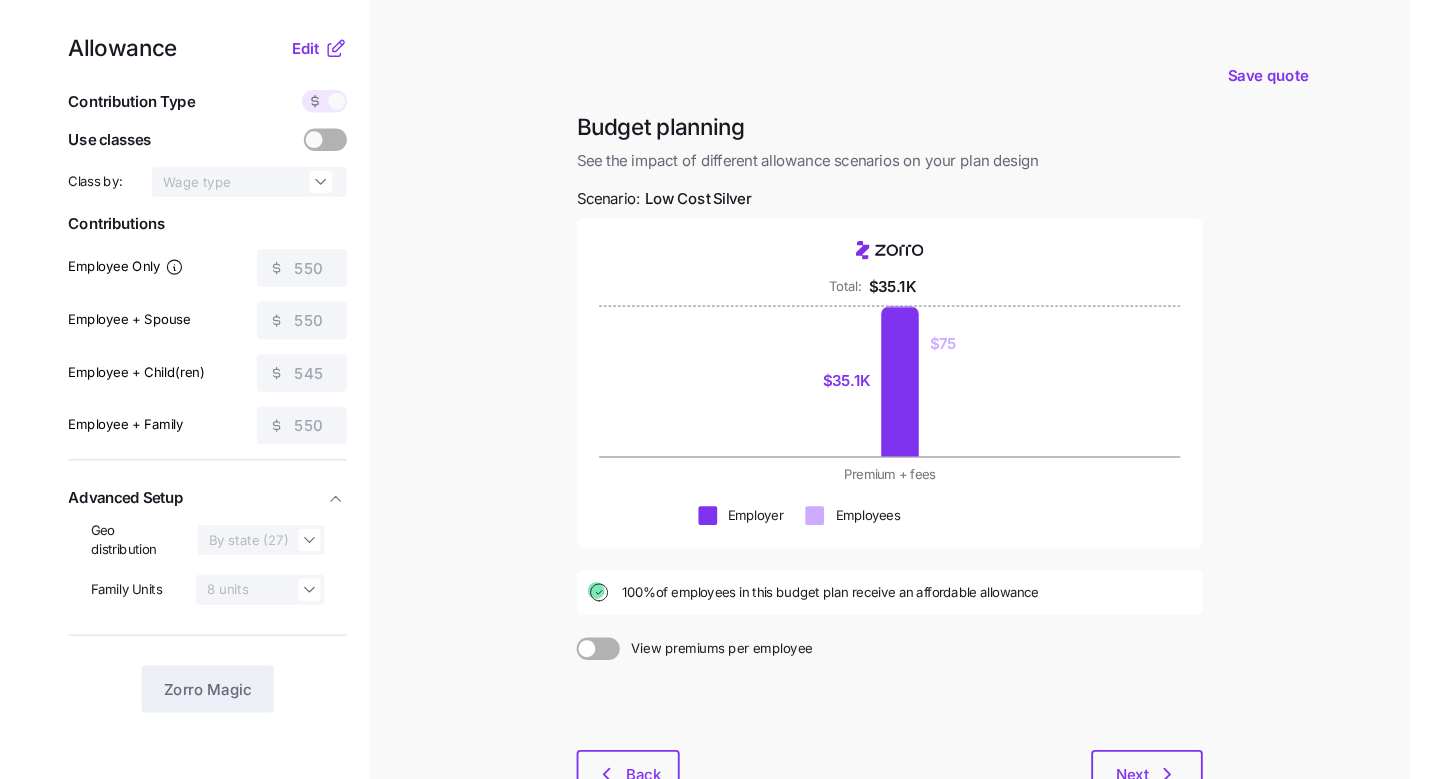 scroll, scrollTop: 0, scrollLeft: 0, axis: both 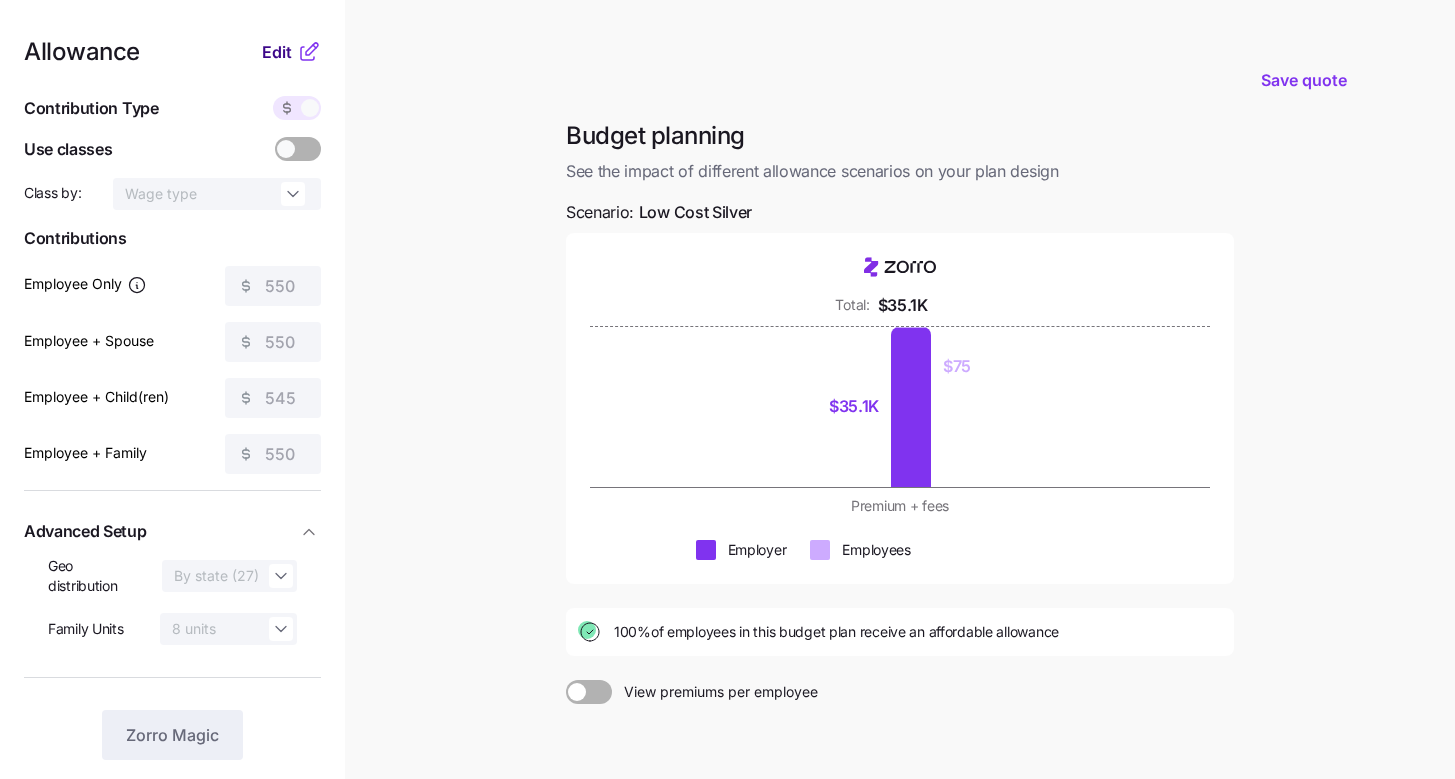 click on "Edit" at bounding box center [277, 52] 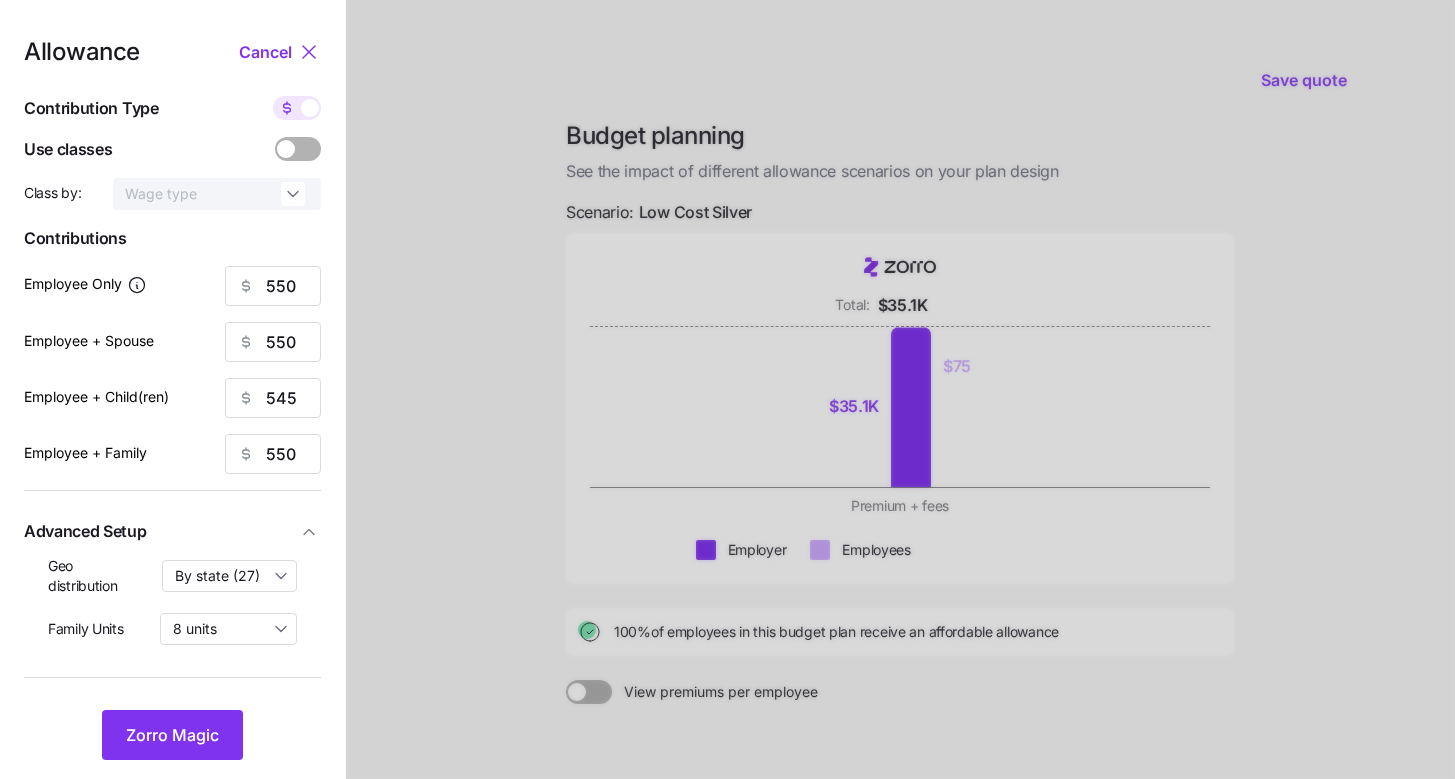 click at bounding box center [310, 108] 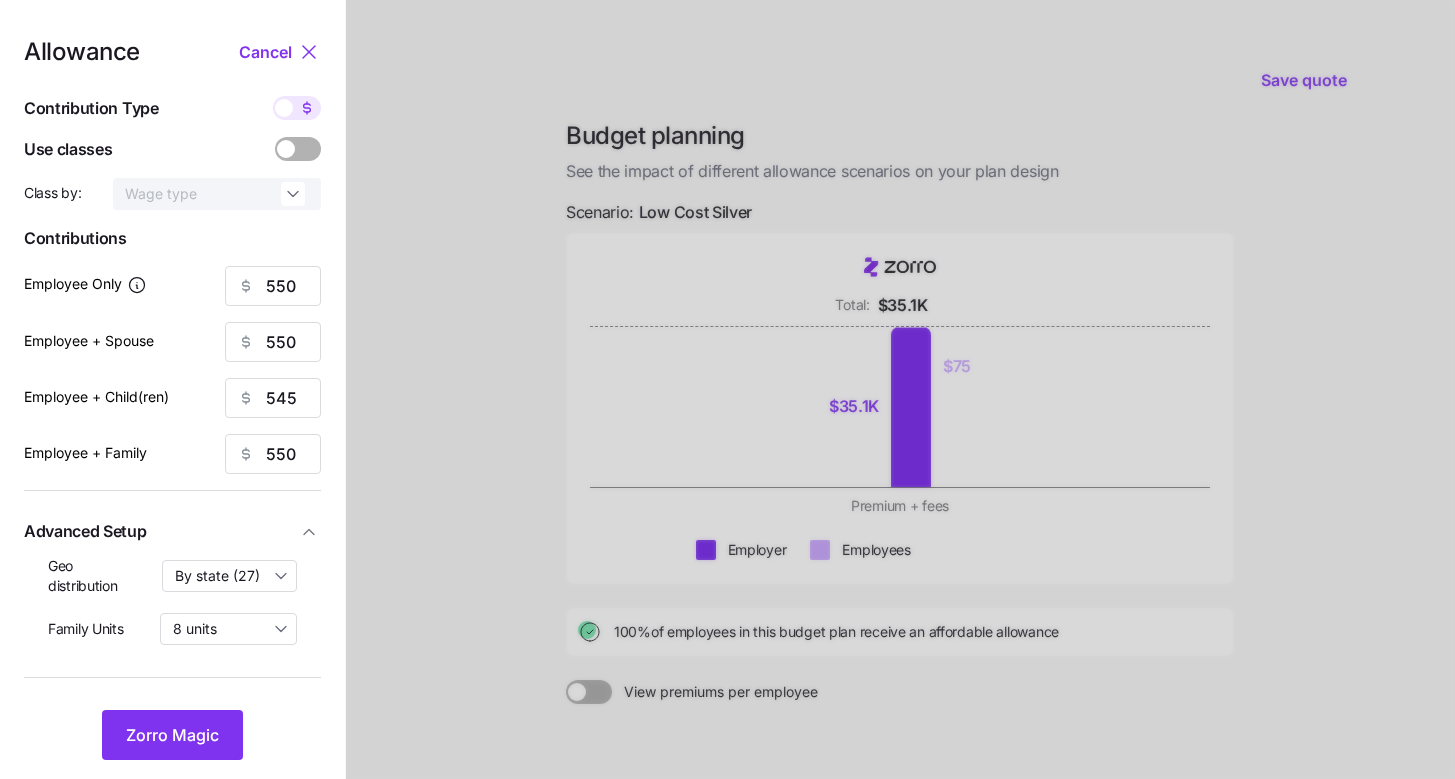 type on "110" 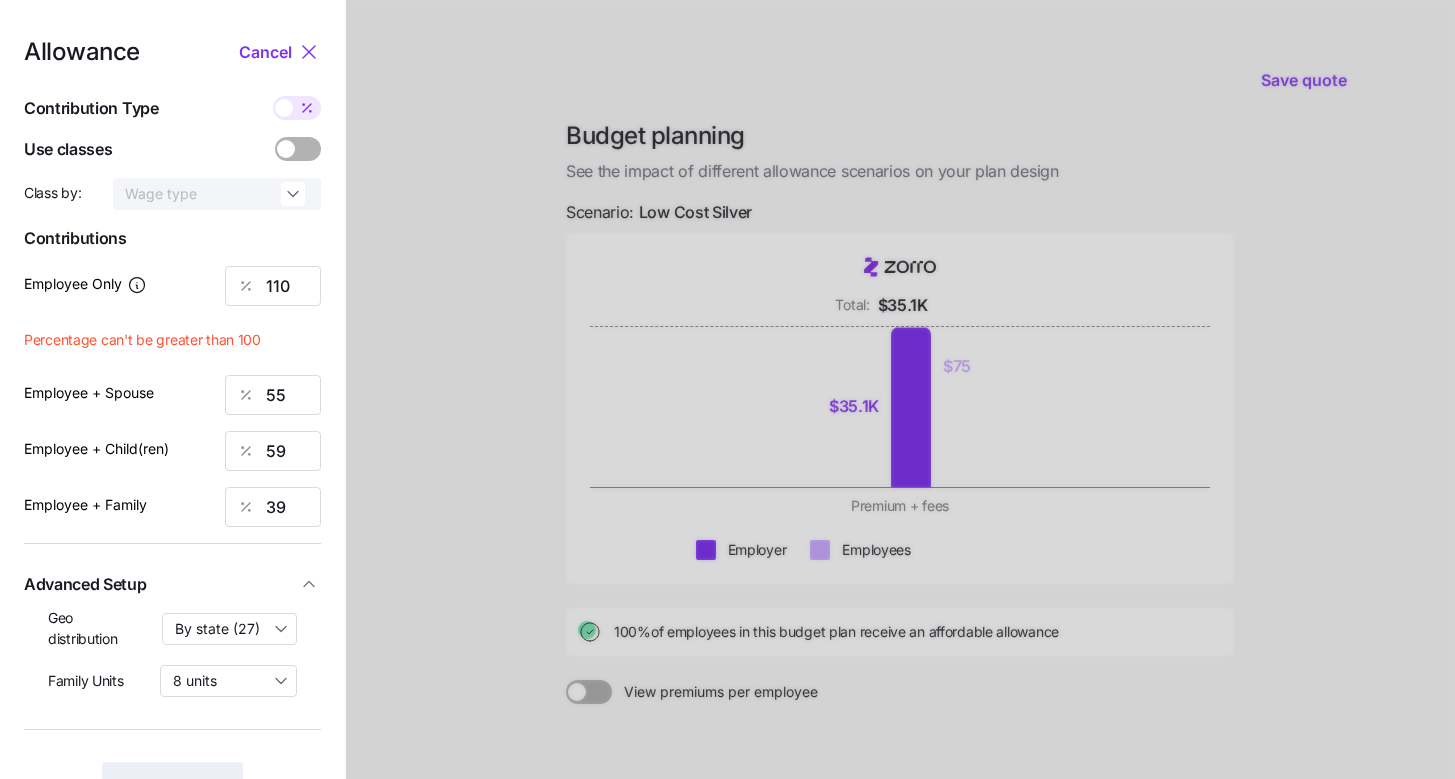 drag, startPoint x: 669, startPoint y: 217, endPoint x: 606, endPoint y: 197, distance: 66.09841 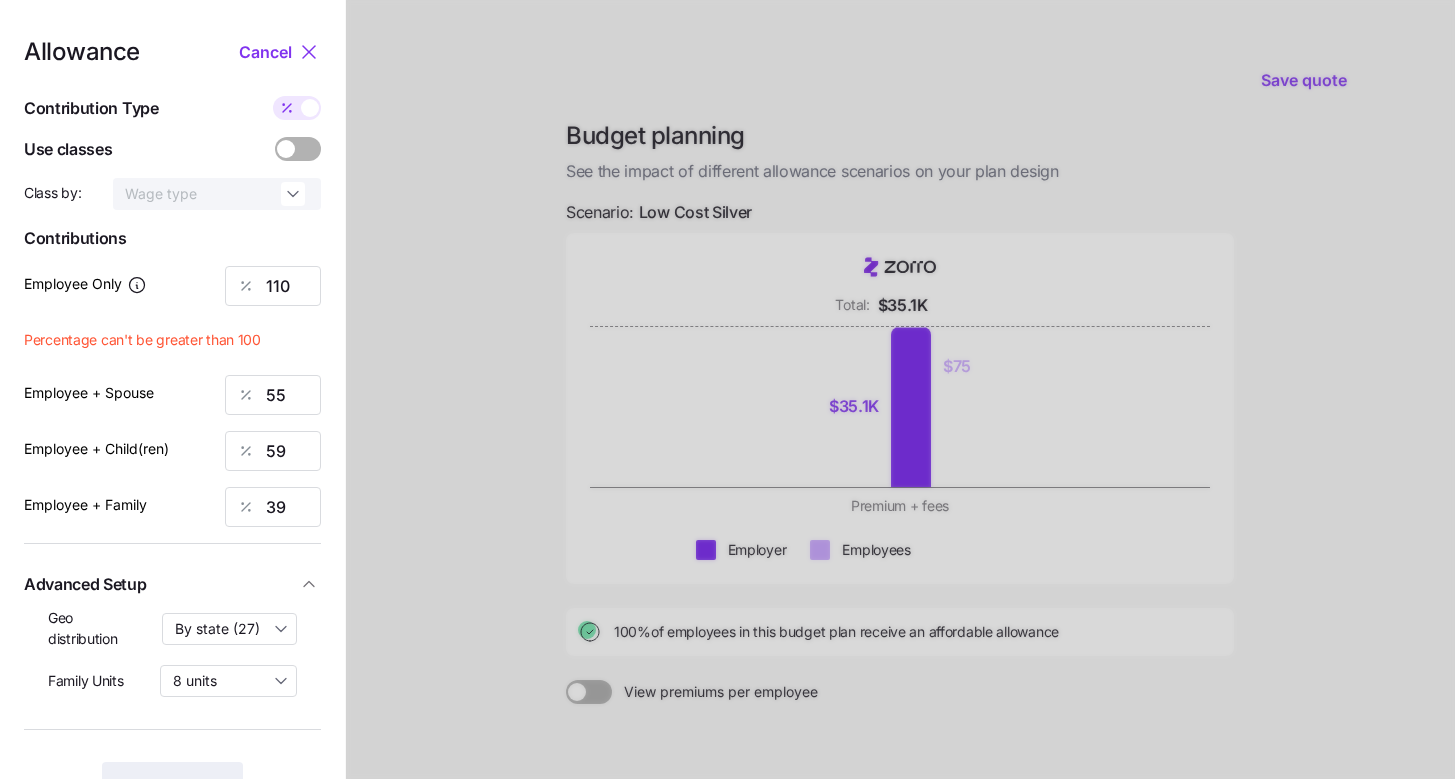 type on "550" 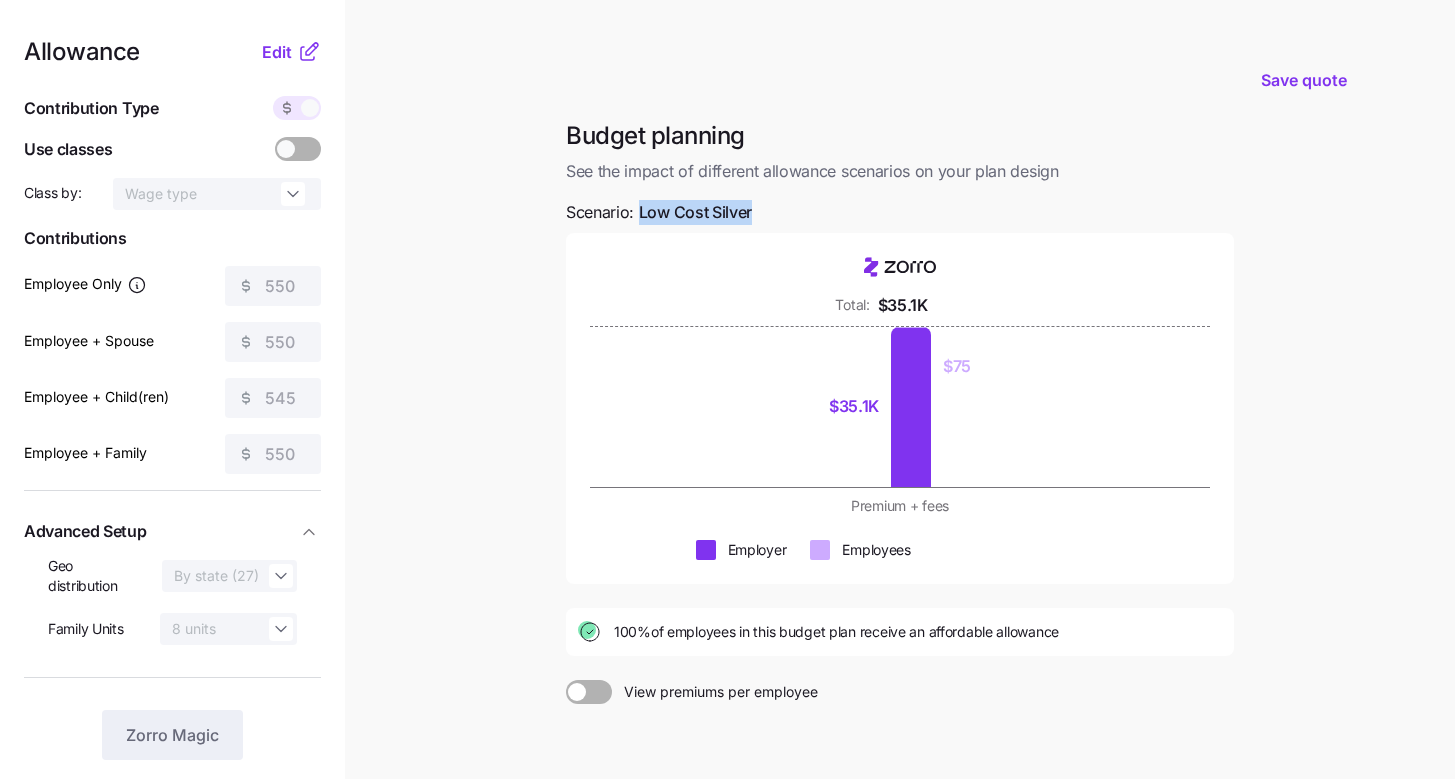 drag, startPoint x: 641, startPoint y: 206, endPoint x: 760, endPoint y: 219, distance: 119.70798 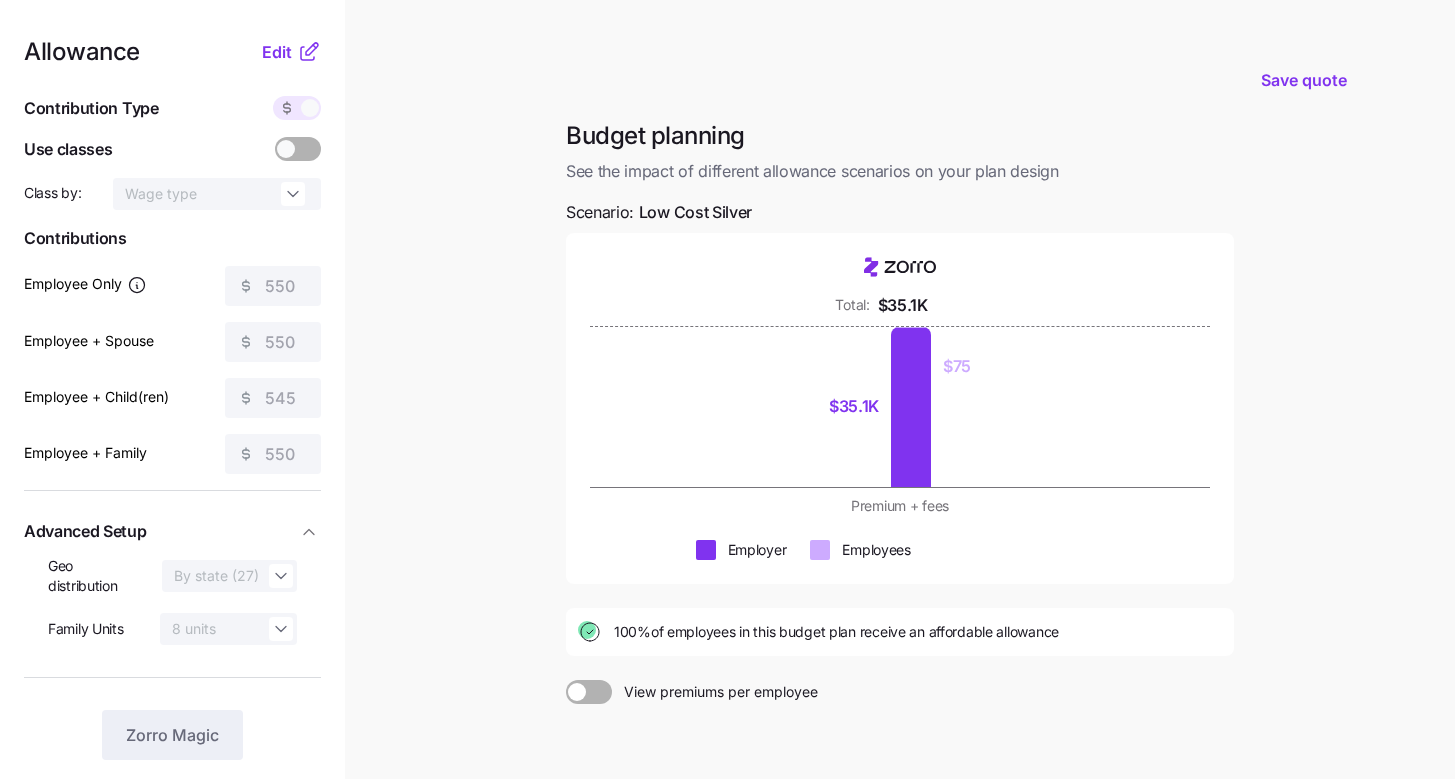 click 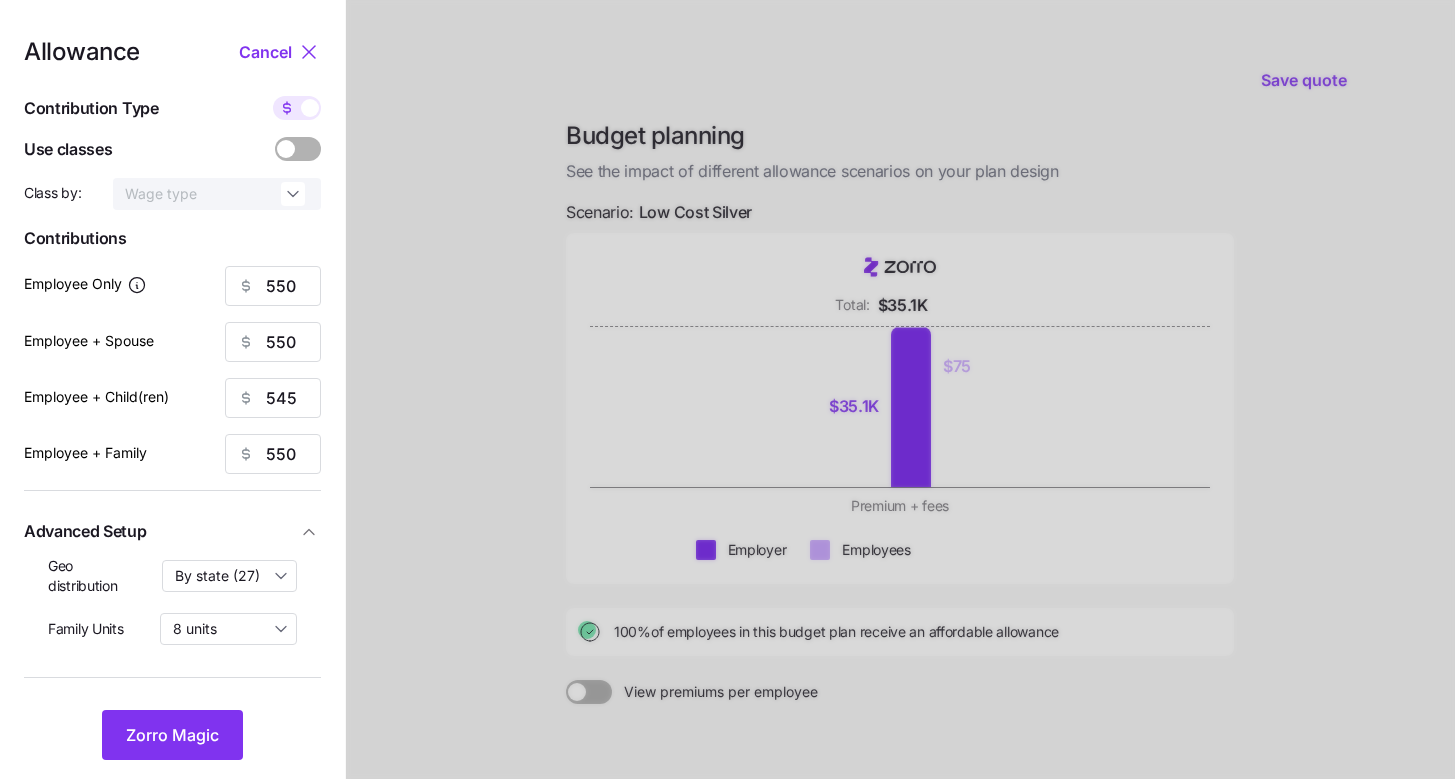 click on "Allowance Cancel Contribution Type Use classes Class by: Wage type Contributions Employee Only 550 Employee + Spouse 550 Employee + Child(ren) 545 Employee + Family 550 Advanced Setup Geo distribution By state (27) Family Units 8 units Zorro Magic" at bounding box center [172, 400] 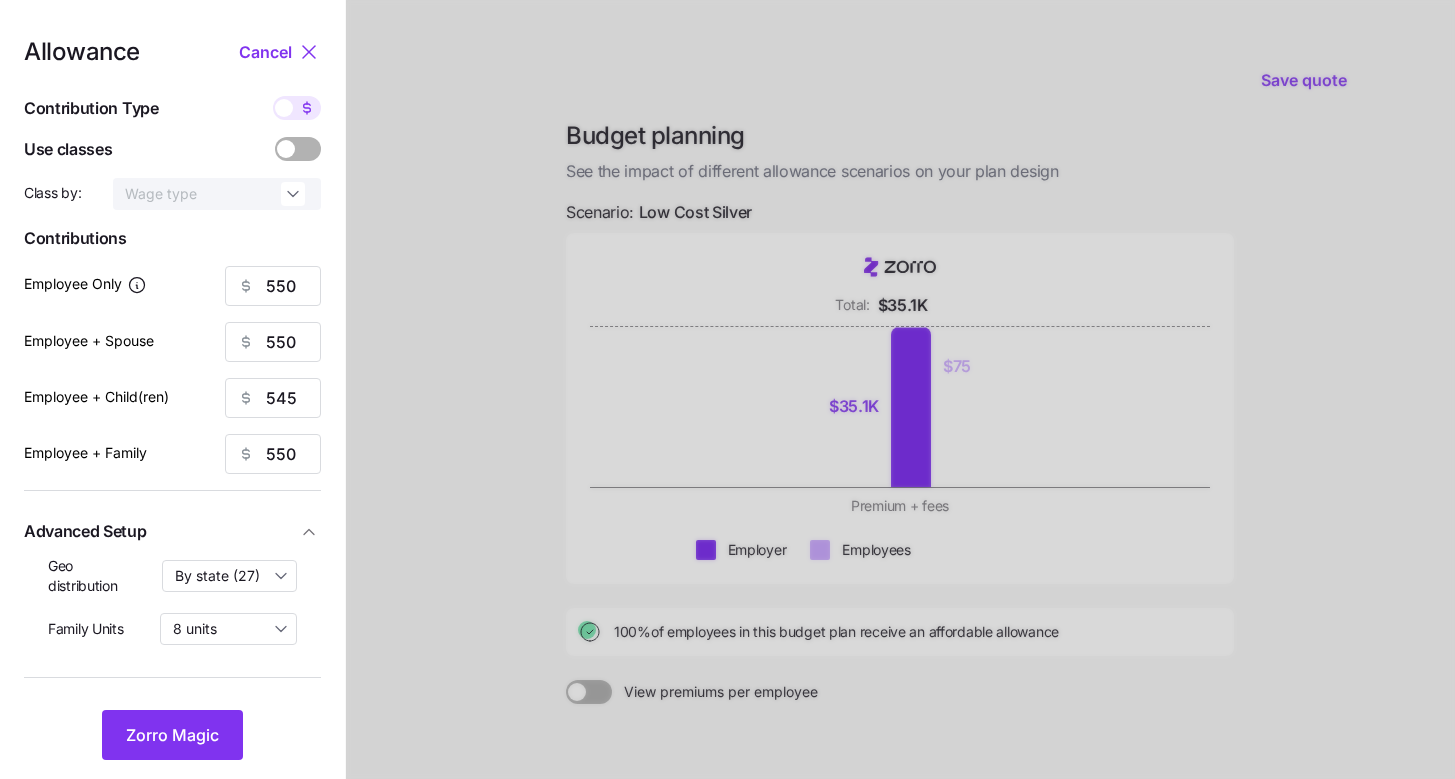 type on "110" 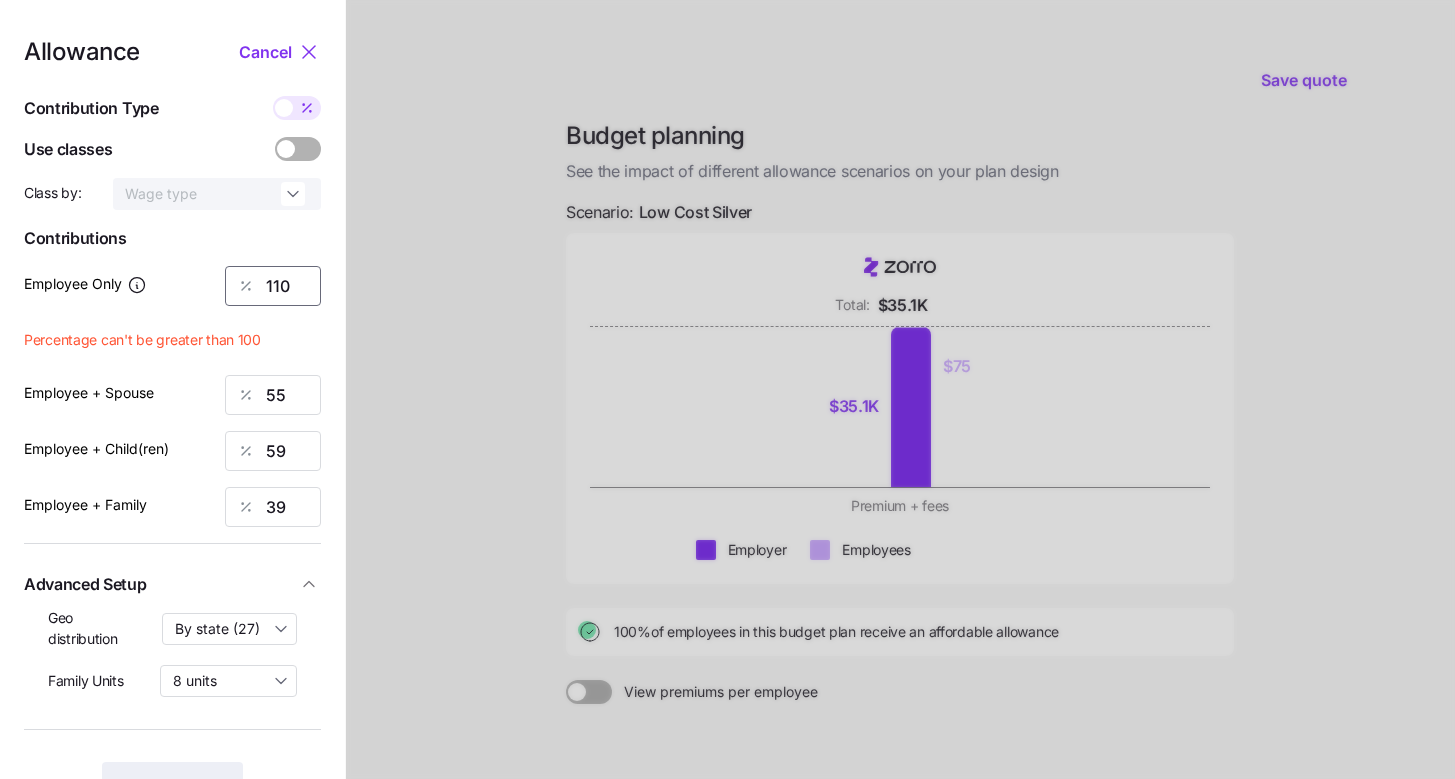 drag, startPoint x: 300, startPoint y: 277, endPoint x: 201, endPoint y: 276, distance: 99.00505 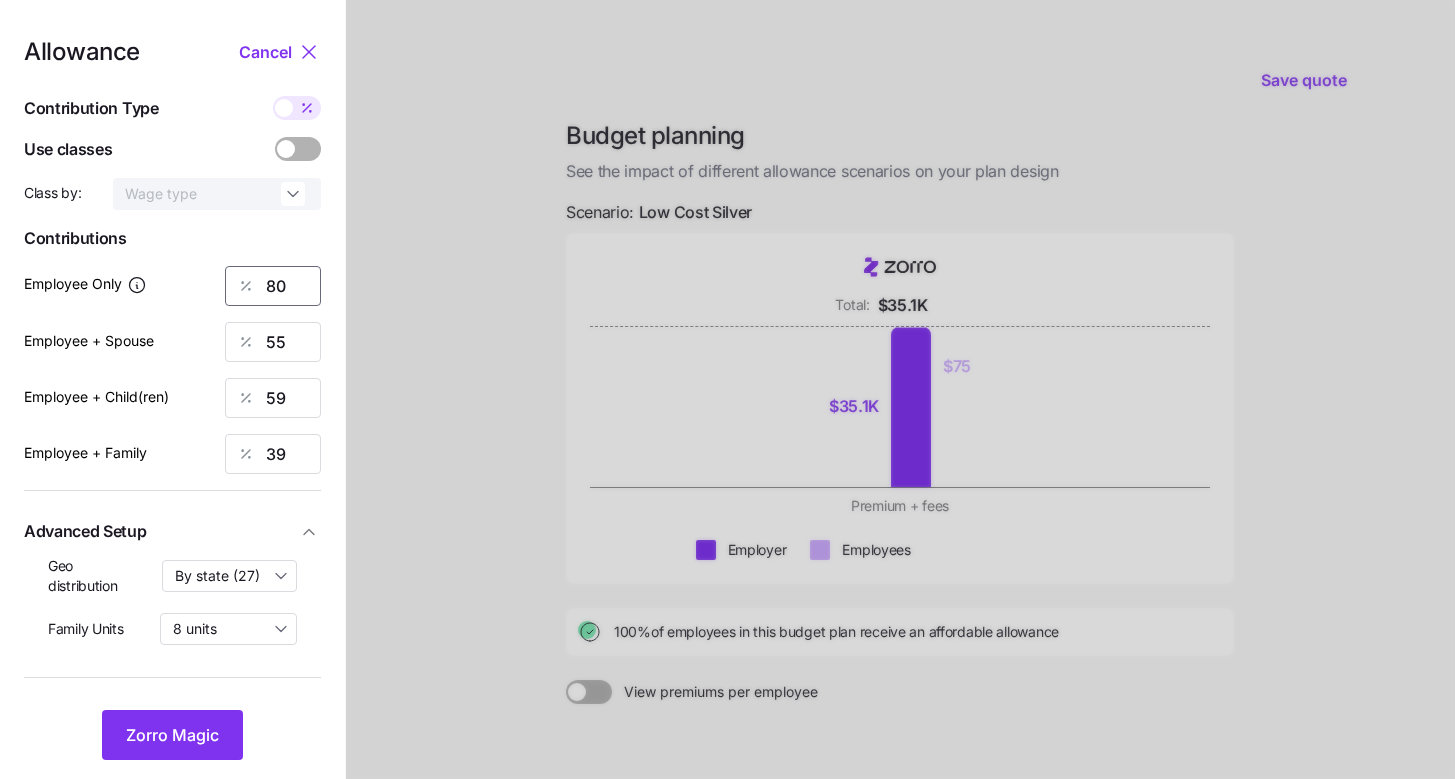 type on "80" 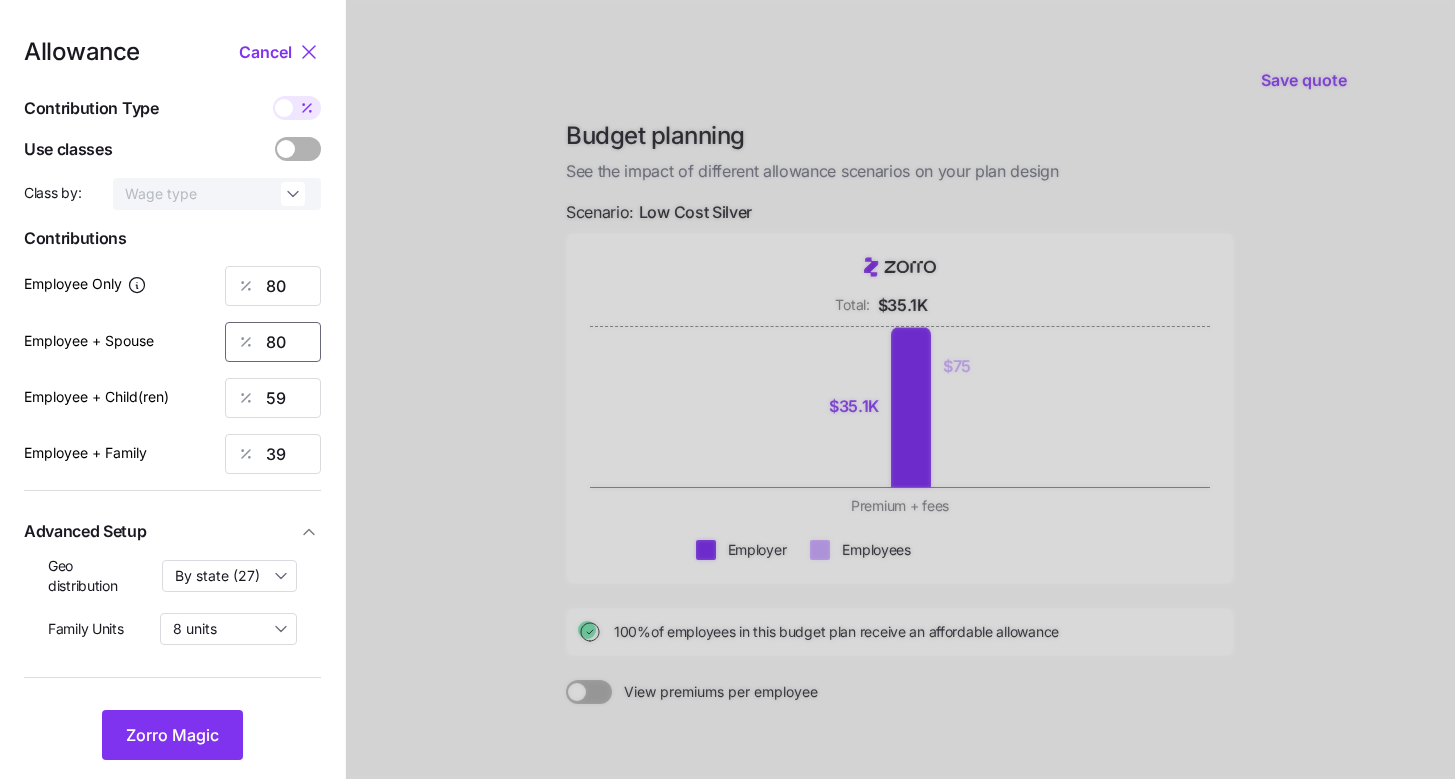 type on "80" 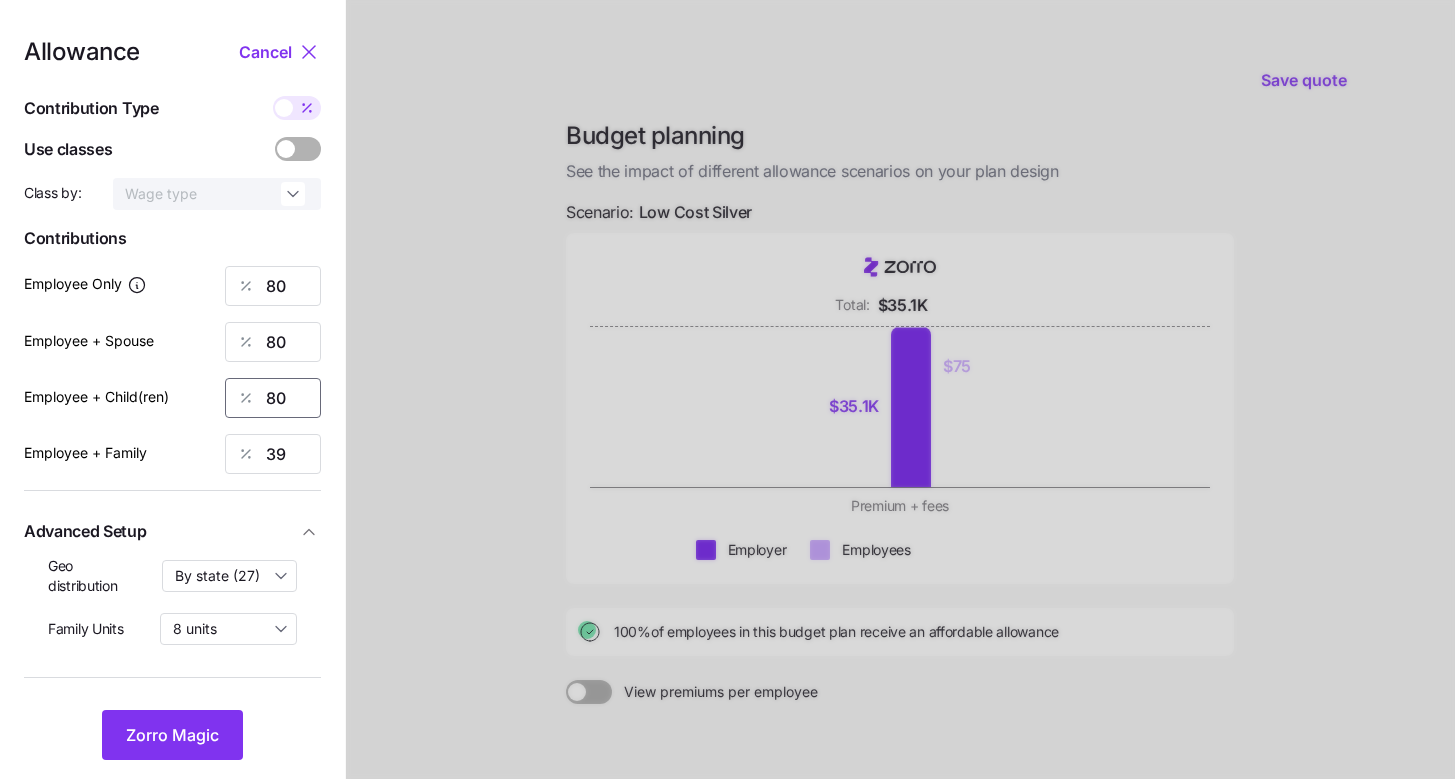 type on "80" 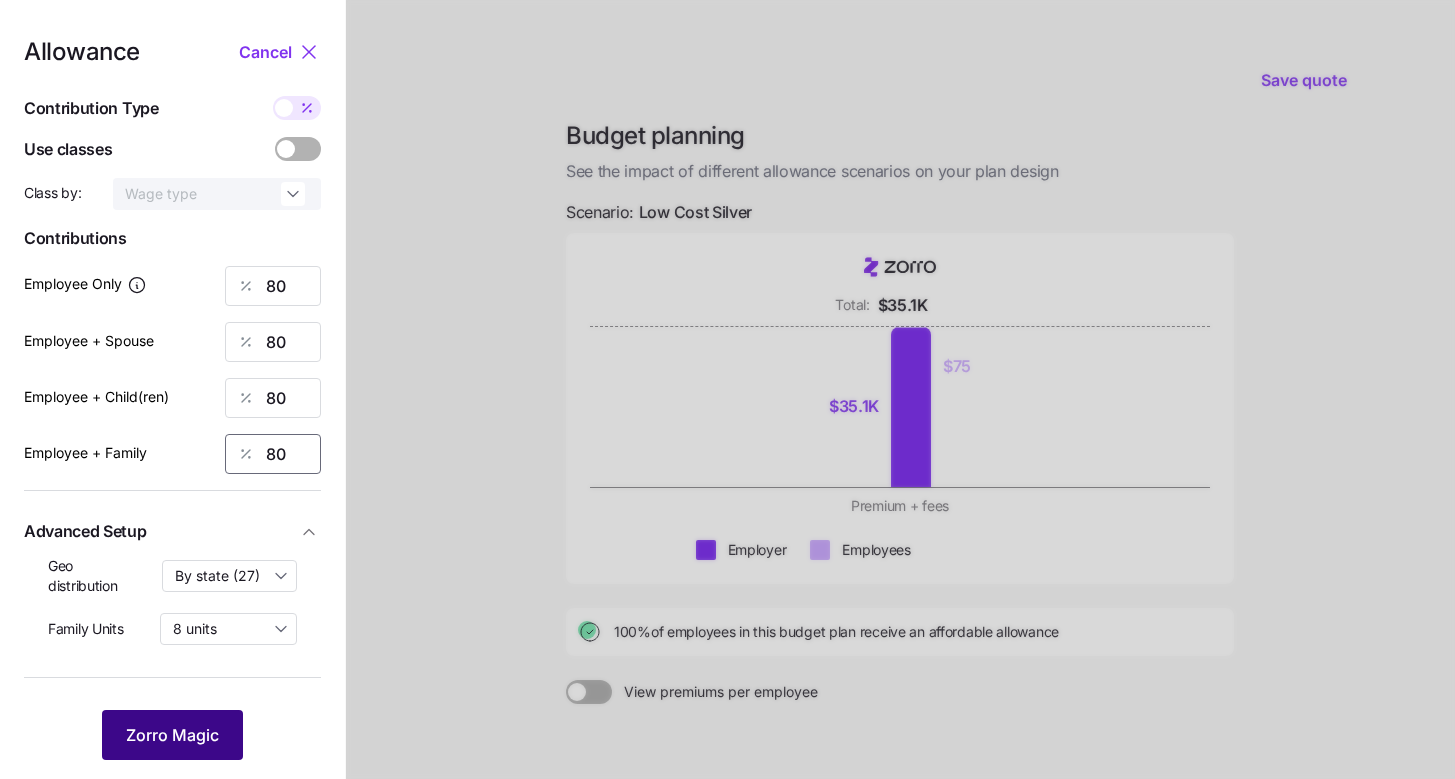 type on "80" 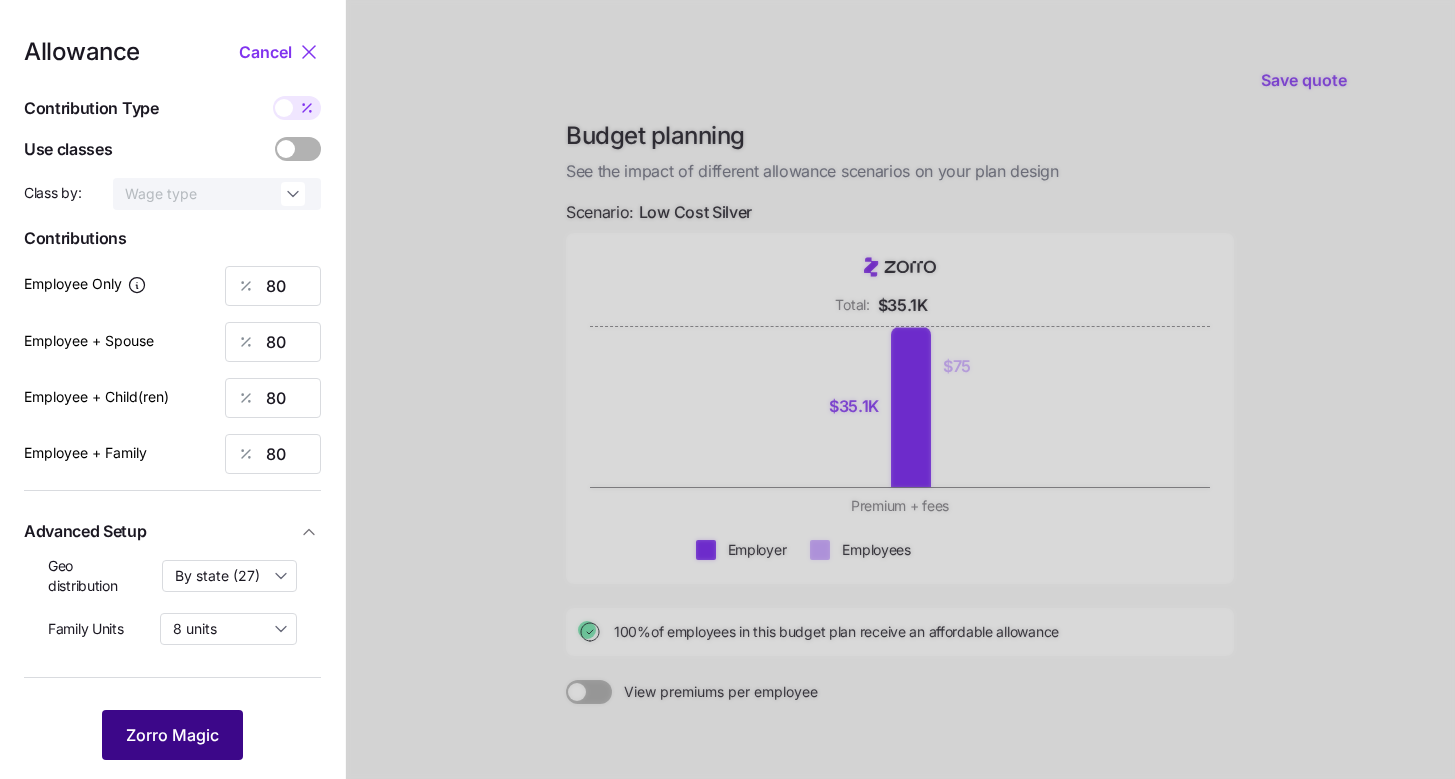 click on "Zorro Magic" at bounding box center (172, 735) 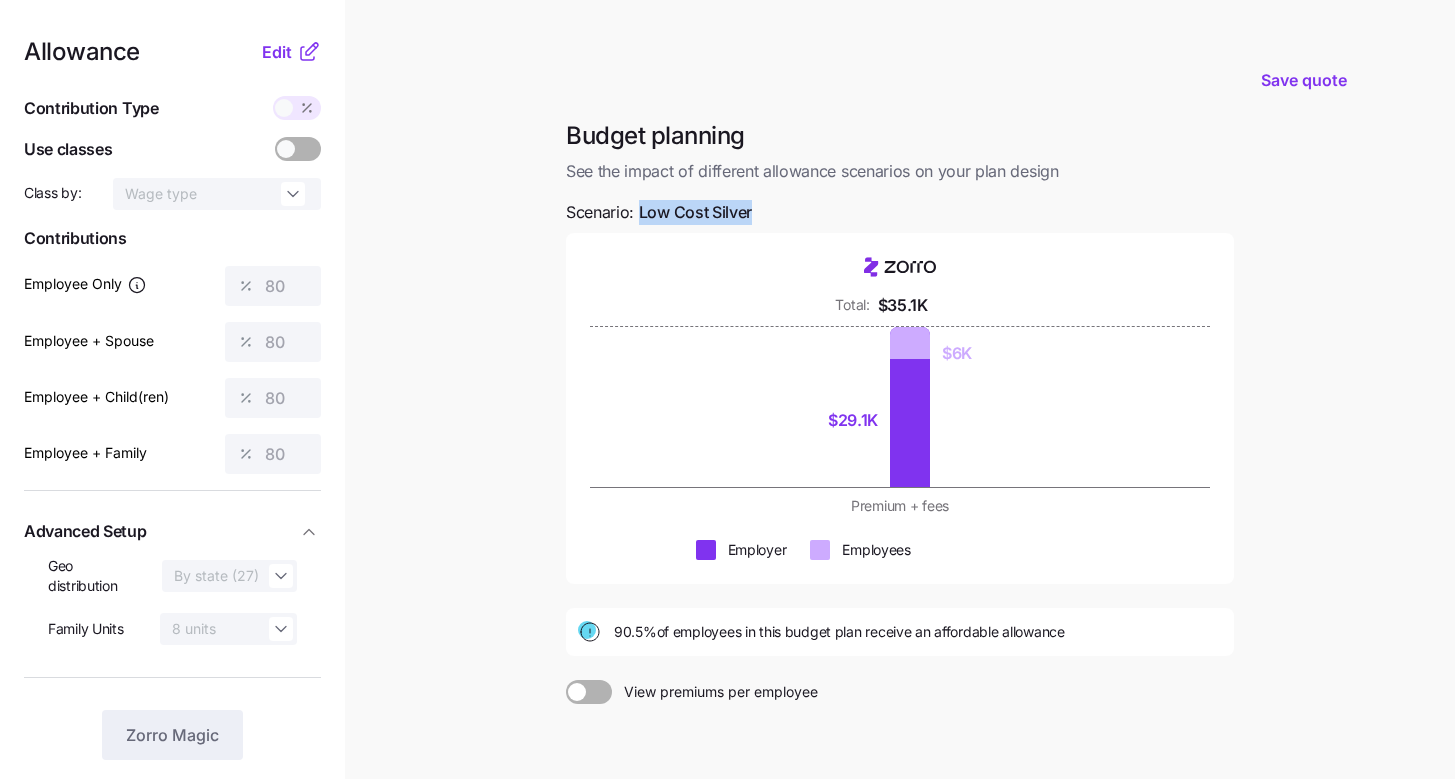 drag, startPoint x: 641, startPoint y: 211, endPoint x: 788, endPoint y: 213, distance: 147.01361 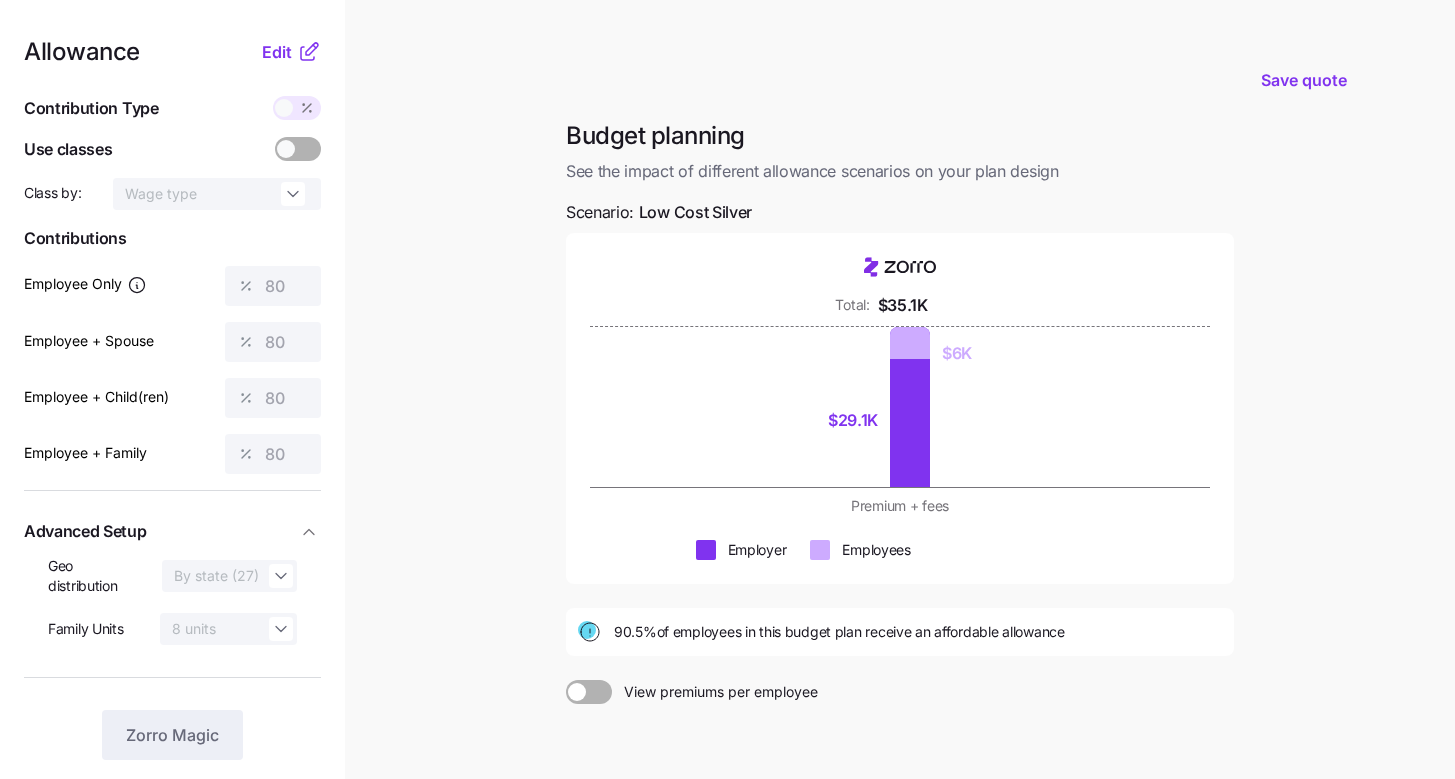 drag, startPoint x: 1291, startPoint y: 397, endPoint x: 1229, endPoint y: 466, distance: 92.76314 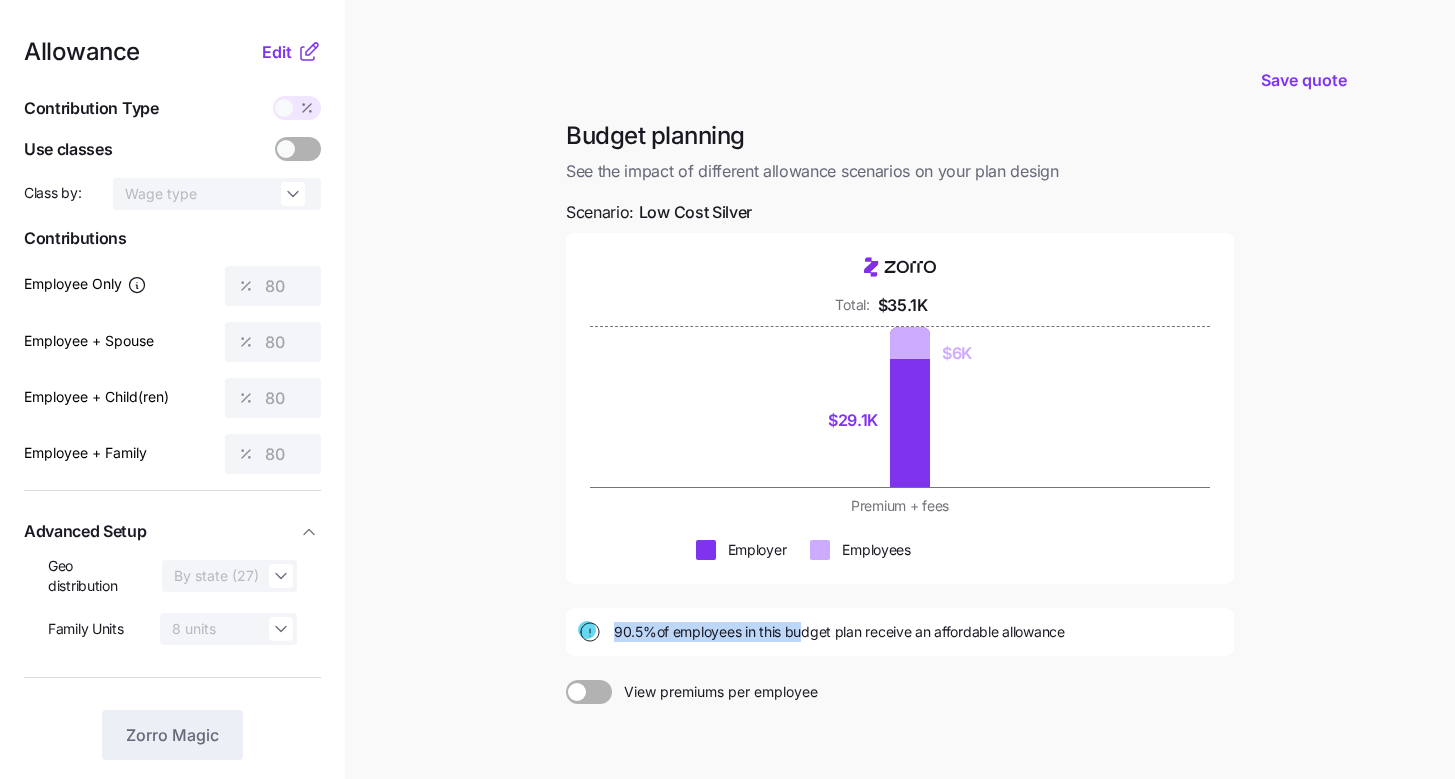 drag, startPoint x: 615, startPoint y: 631, endPoint x: 795, endPoint y: 628, distance: 180.025 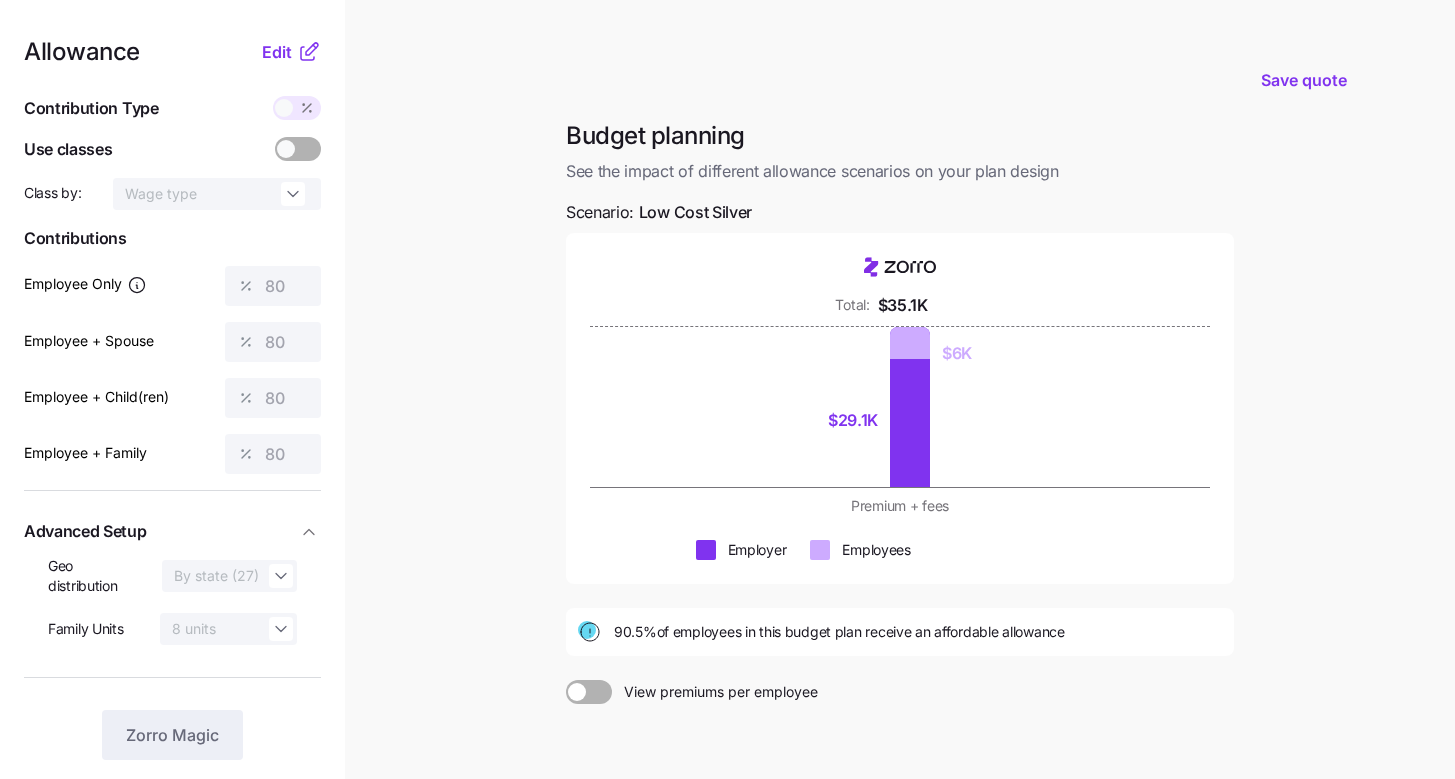 click on "Budget planning See the impact of different allowance scenarios on your plan design Scenario:   Low Cost Silver Total: $35.1K $29.1K $6K Premium + fees   Employer   Employees 90.5%  of employees in this budget plan receive an affordable allowance View premiums per employee Back Next" at bounding box center [900, 497] 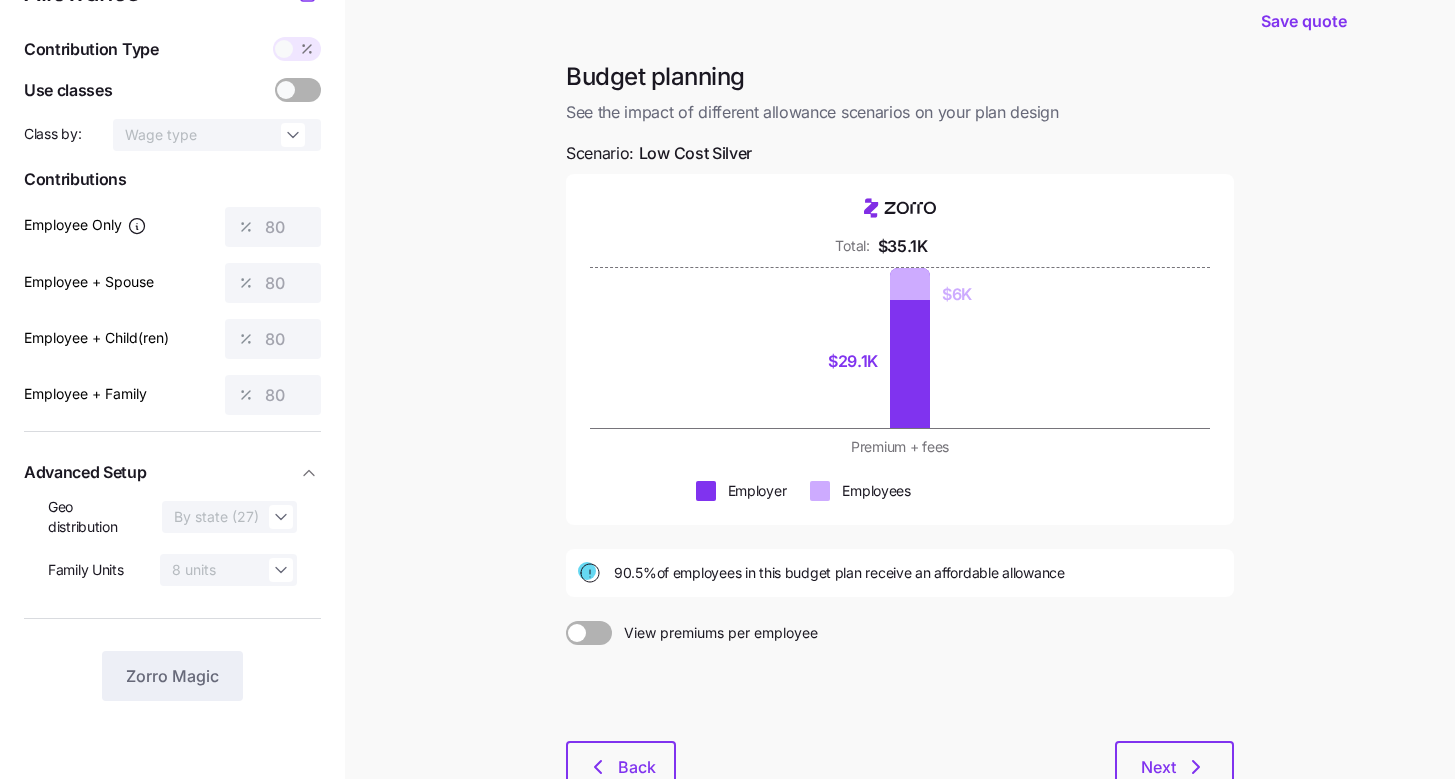 scroll, scrollTop: 92, scrollLeft: 0, axis: vertical 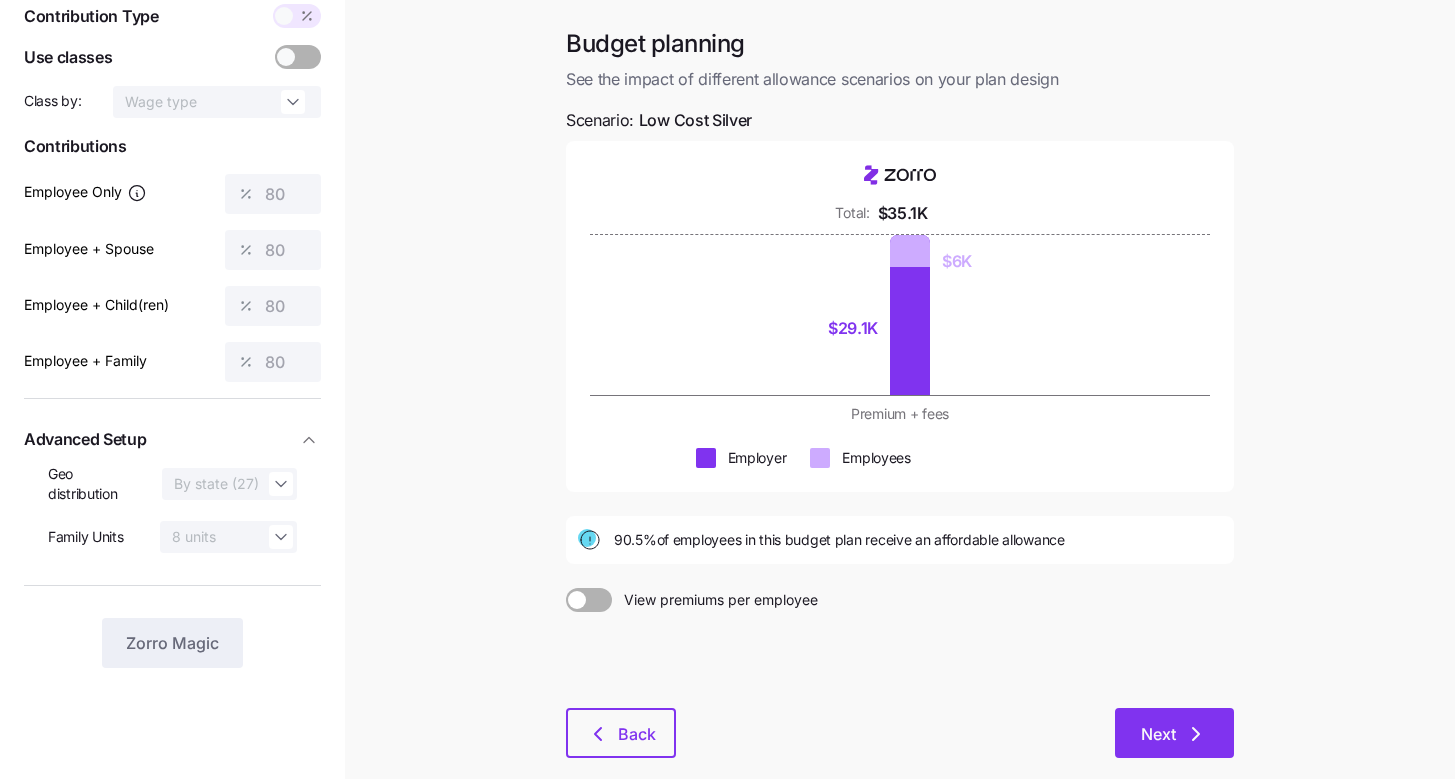 click on "Next" at bounding box center (1174, 733) 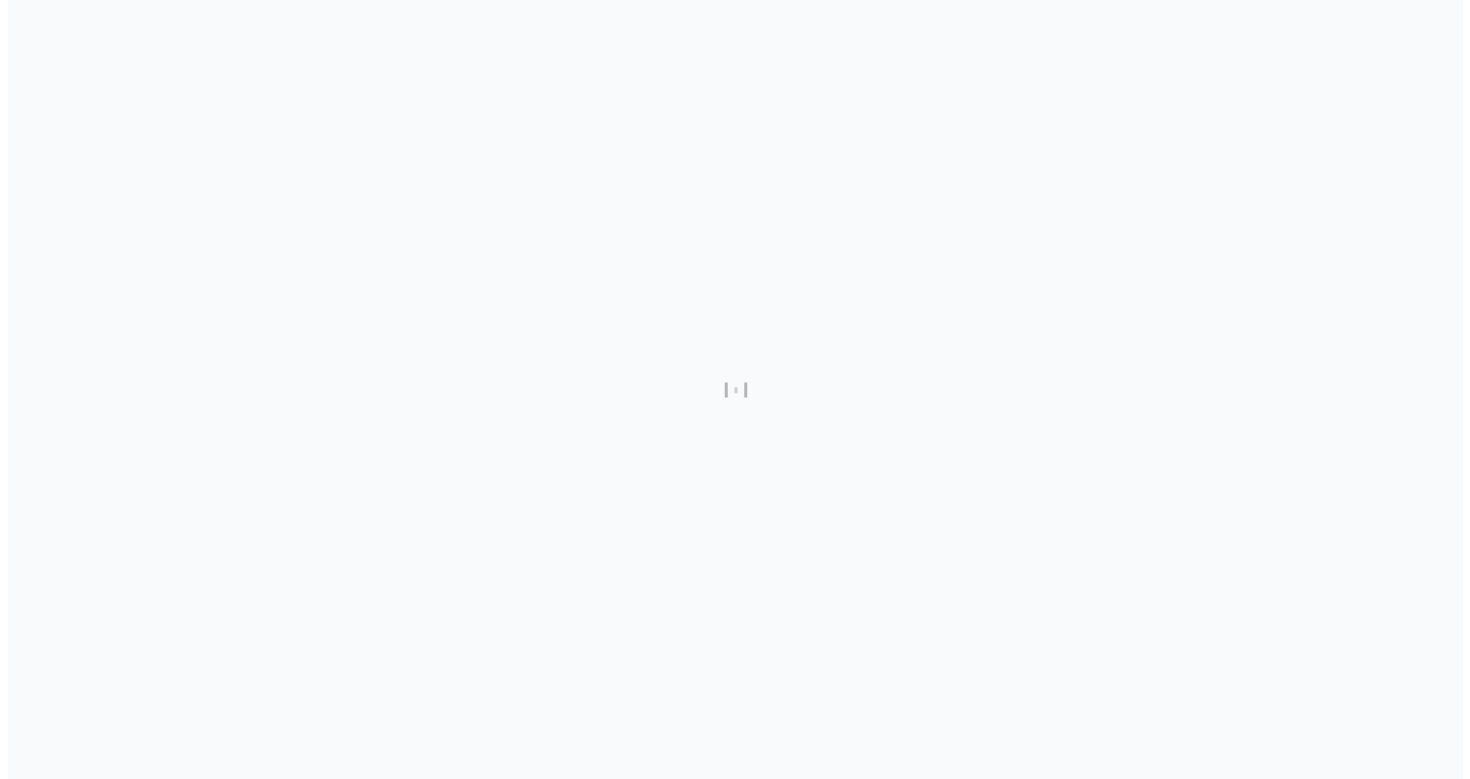 scroll, scrollTop: 0, scrollLeft: 0, axis: both 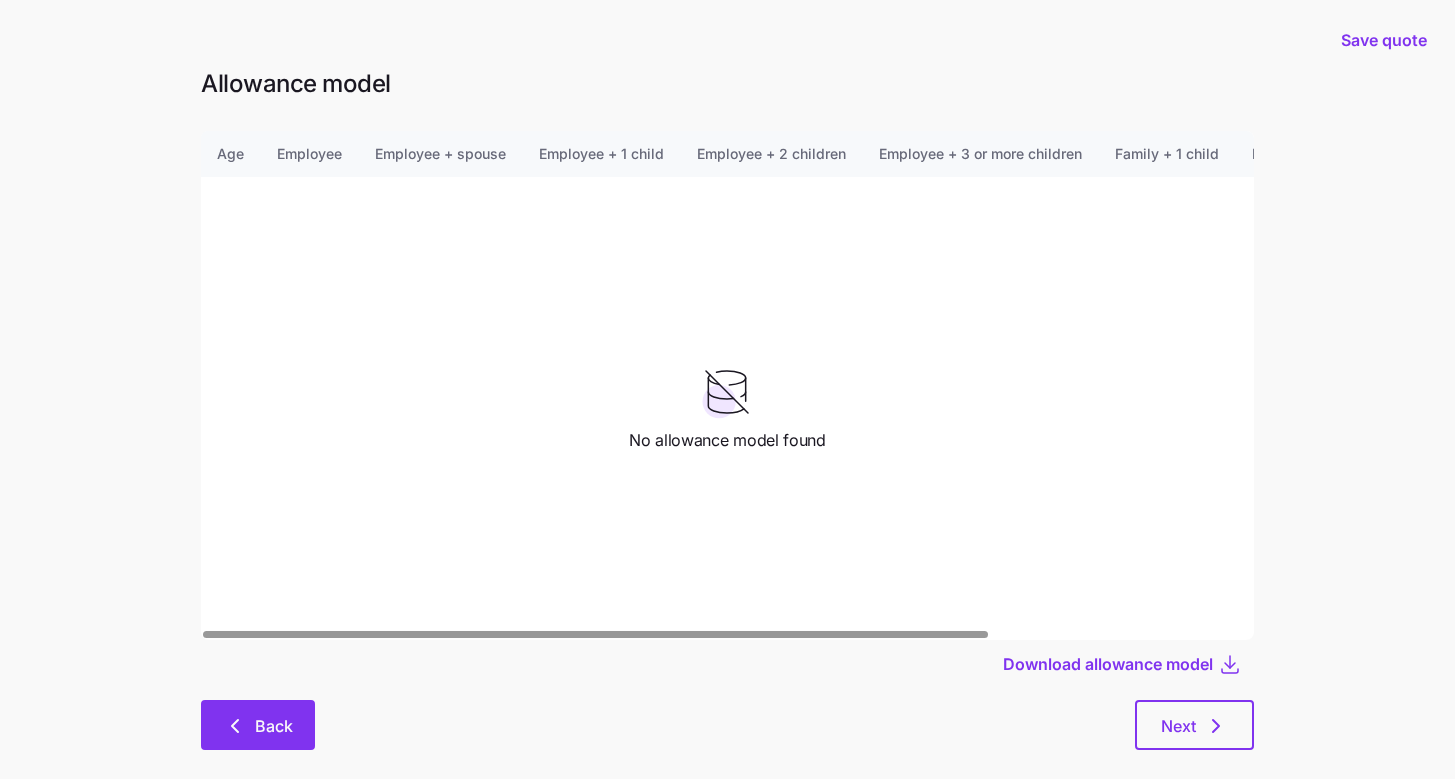 click on "Back" at bounding box center (258, 725) 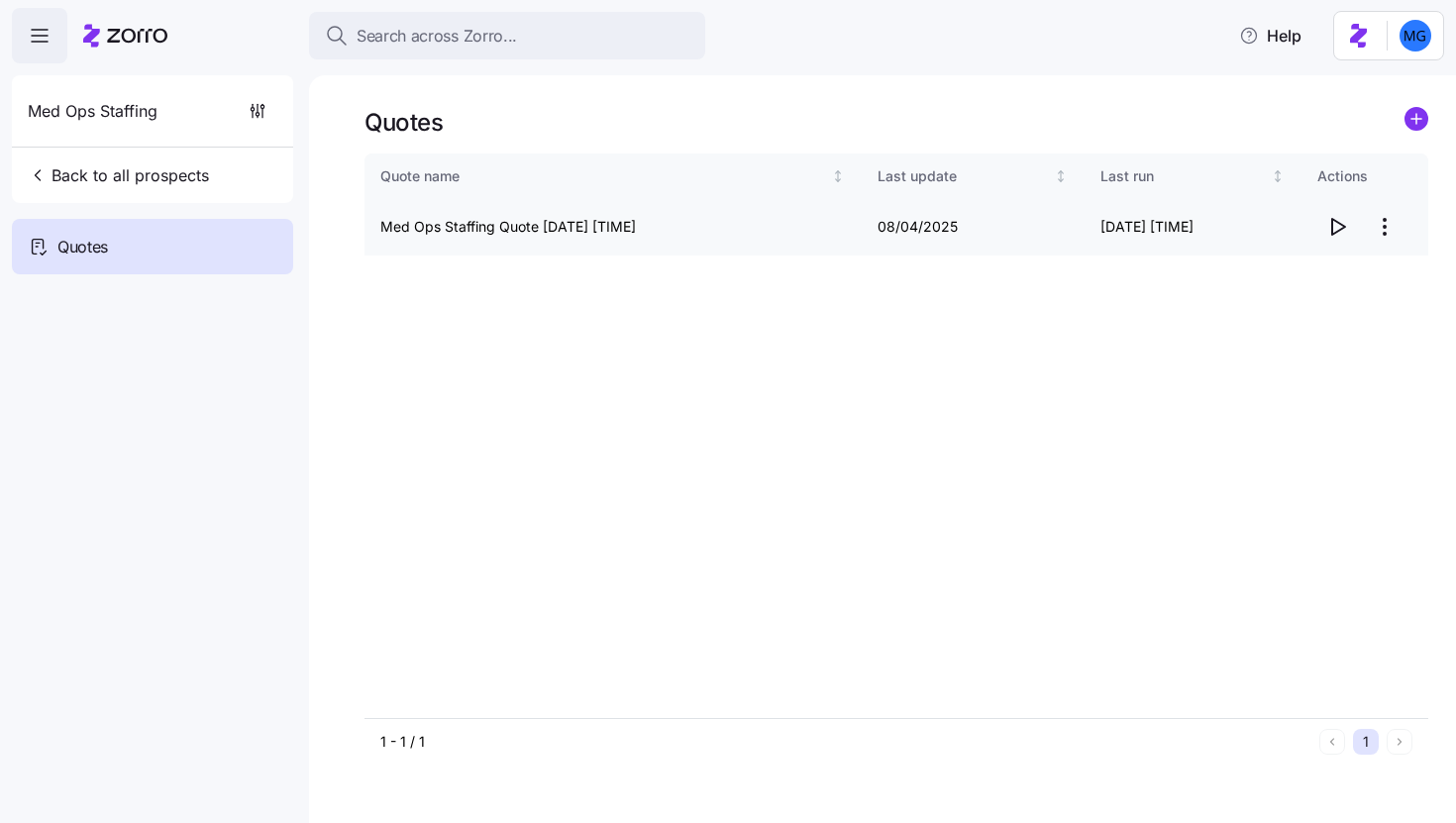 scroll, scrollTop: 0, scrollLeft: 0, axis: both 